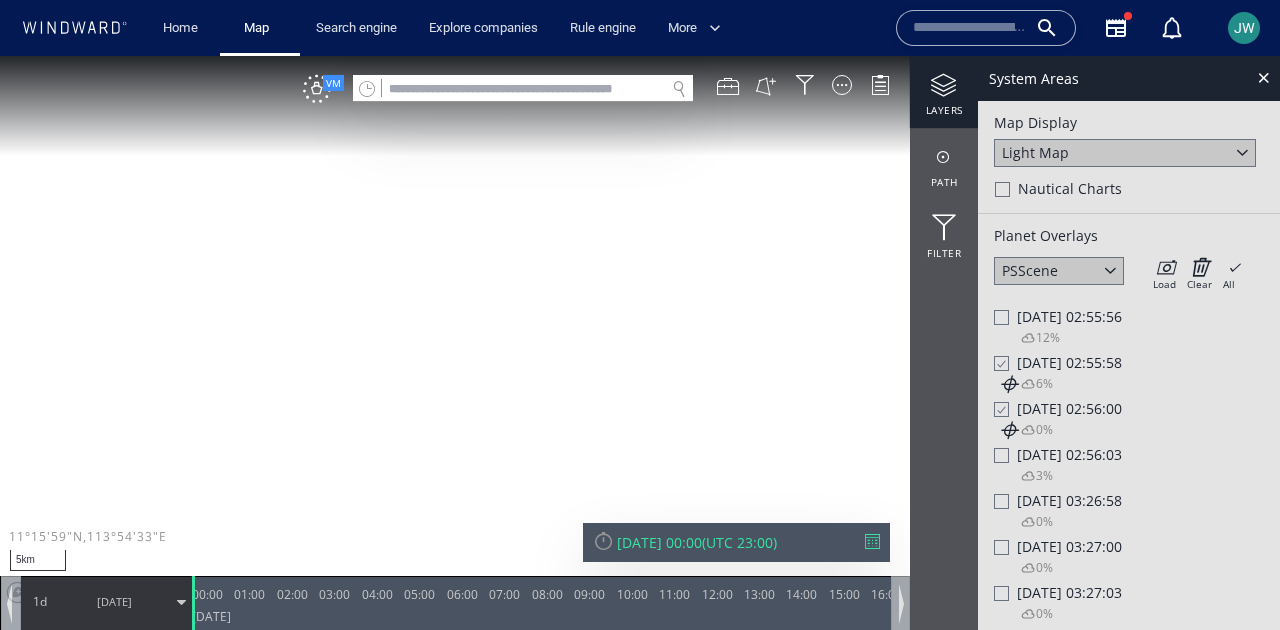scroll, scrollTop: 0, scrollLeft: 0, axis: both 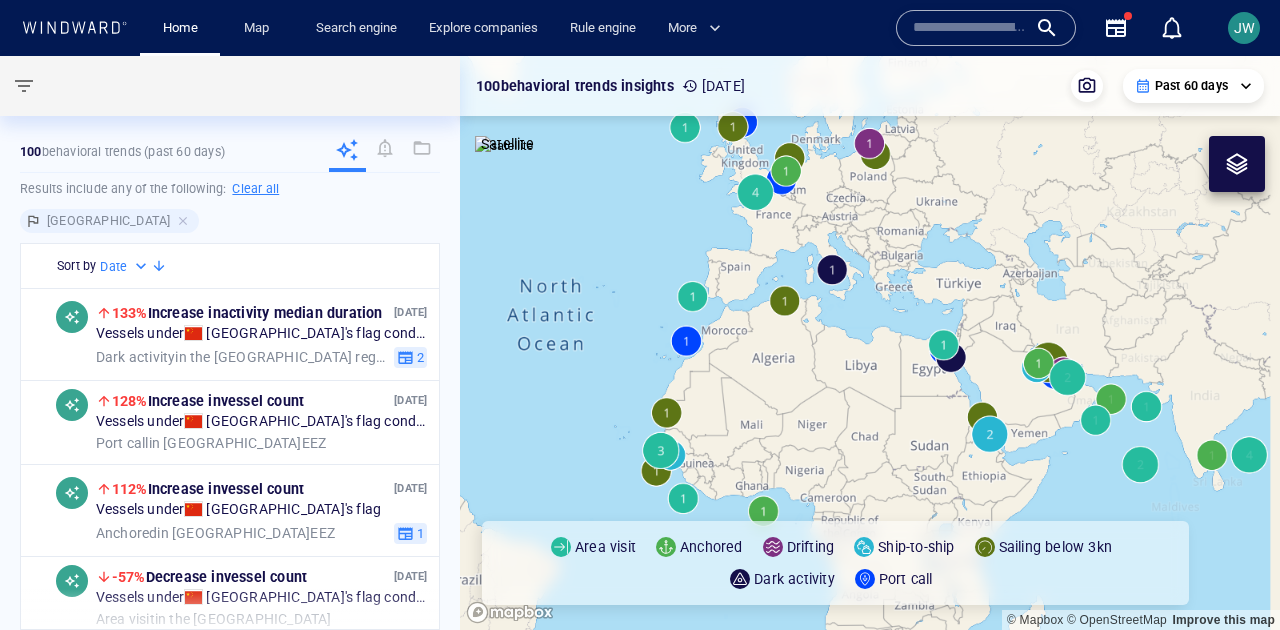drag, startPoint x: 829, startPoint y: 345, endPoint x: 373, endPoint y: 268, distance: 462.4554 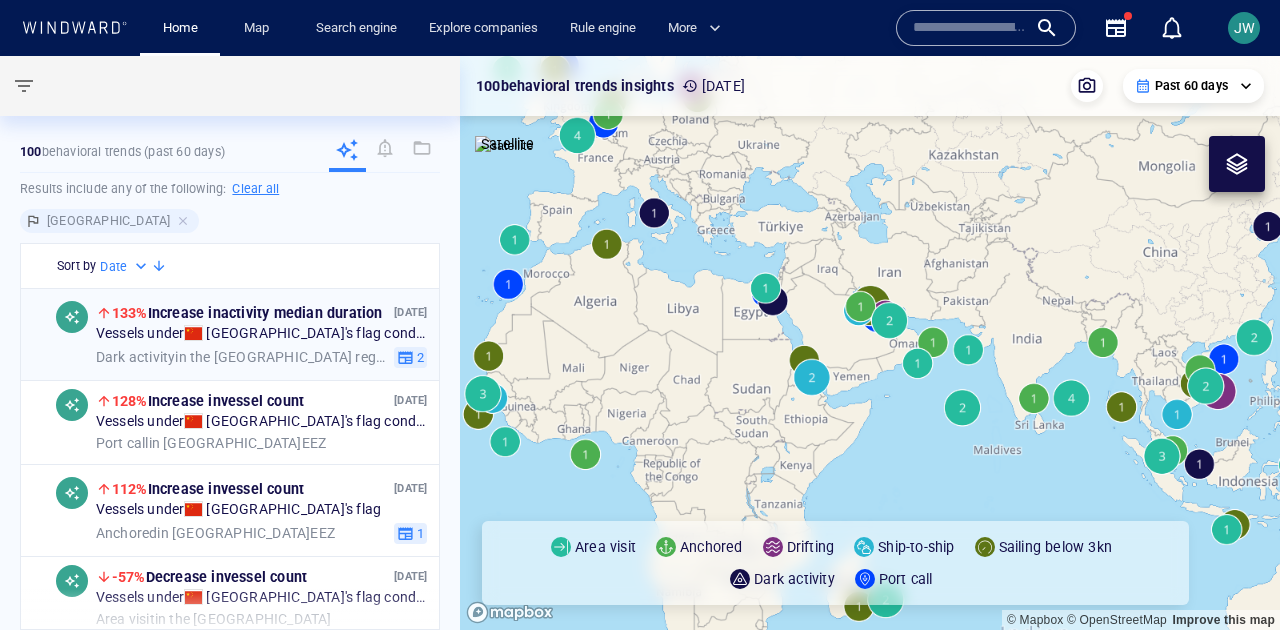 drag, startPoint x: 862, startPoint y: 402, endPoint x: 427, endPoint y: 343, distance: 438.9829 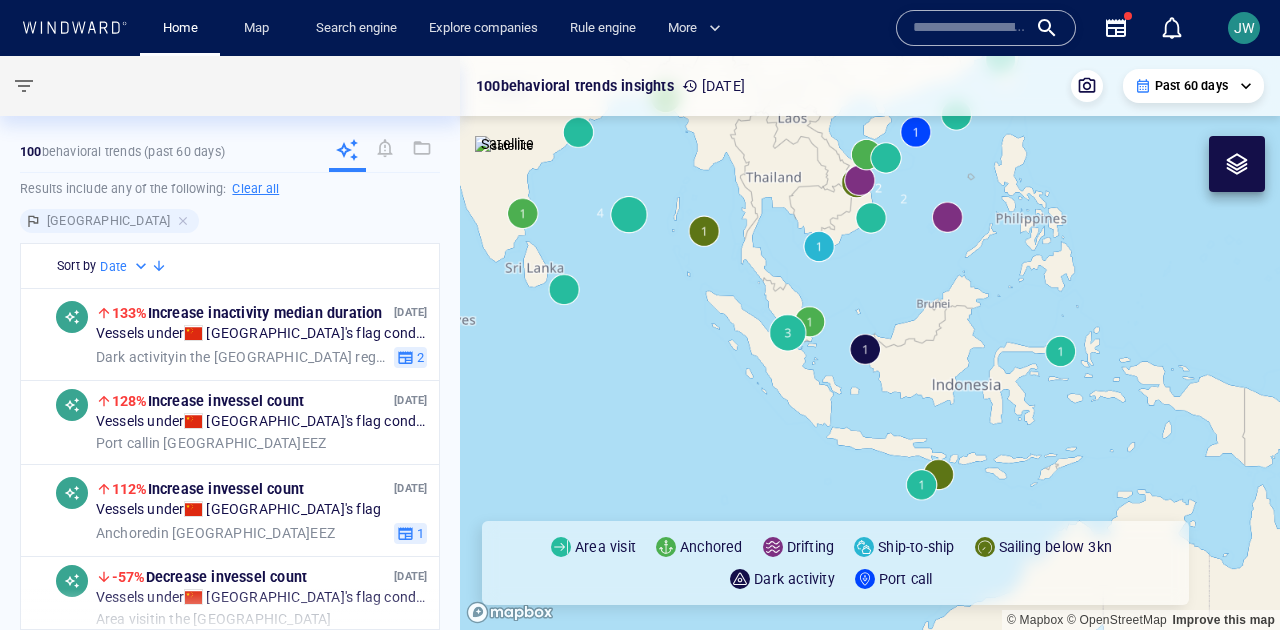 drag, startPoint x: 741, startPoint y: 465, endPoint x: 585, endPoint y: 465, distance: 156 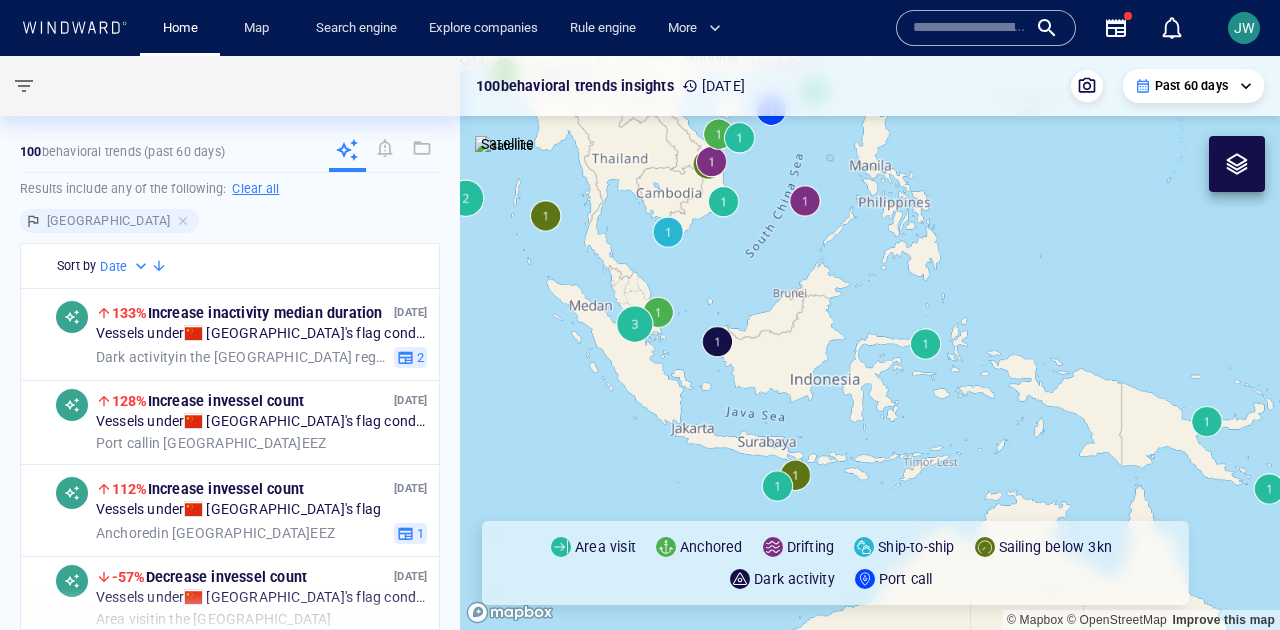 drag, startPoint x: 585, startPoint y: 465, endPoint x: 591, endPoint y: 475, distance: 11.661903 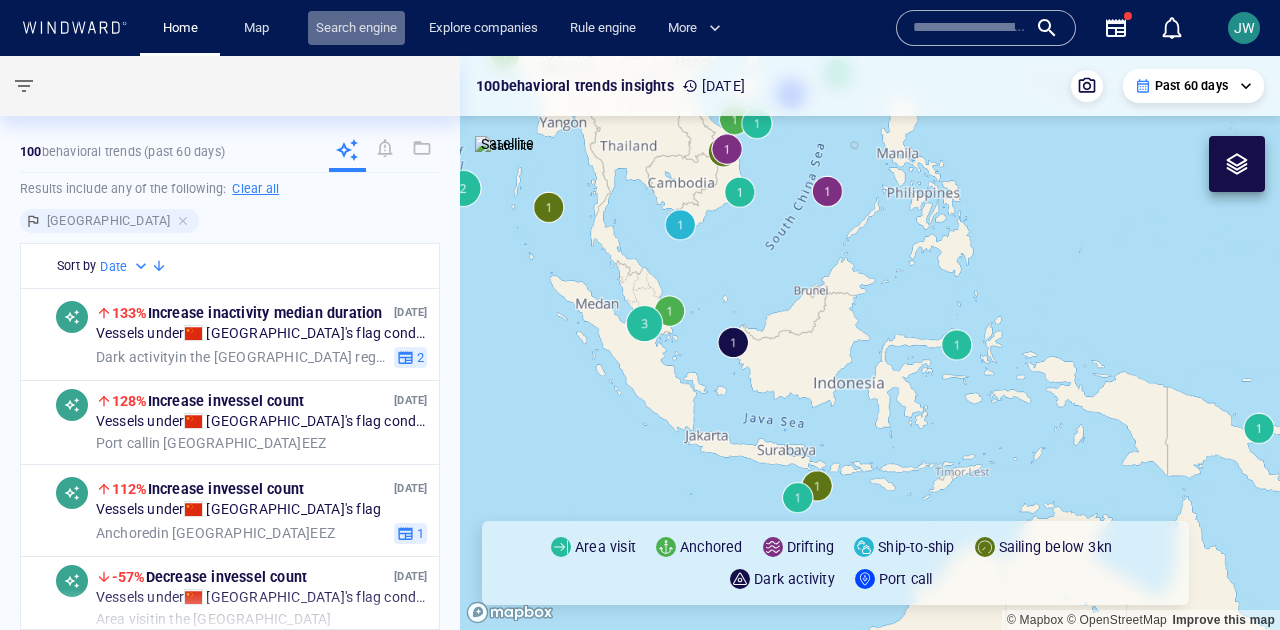 click on "Search engine" at bounding box center (356, 28) 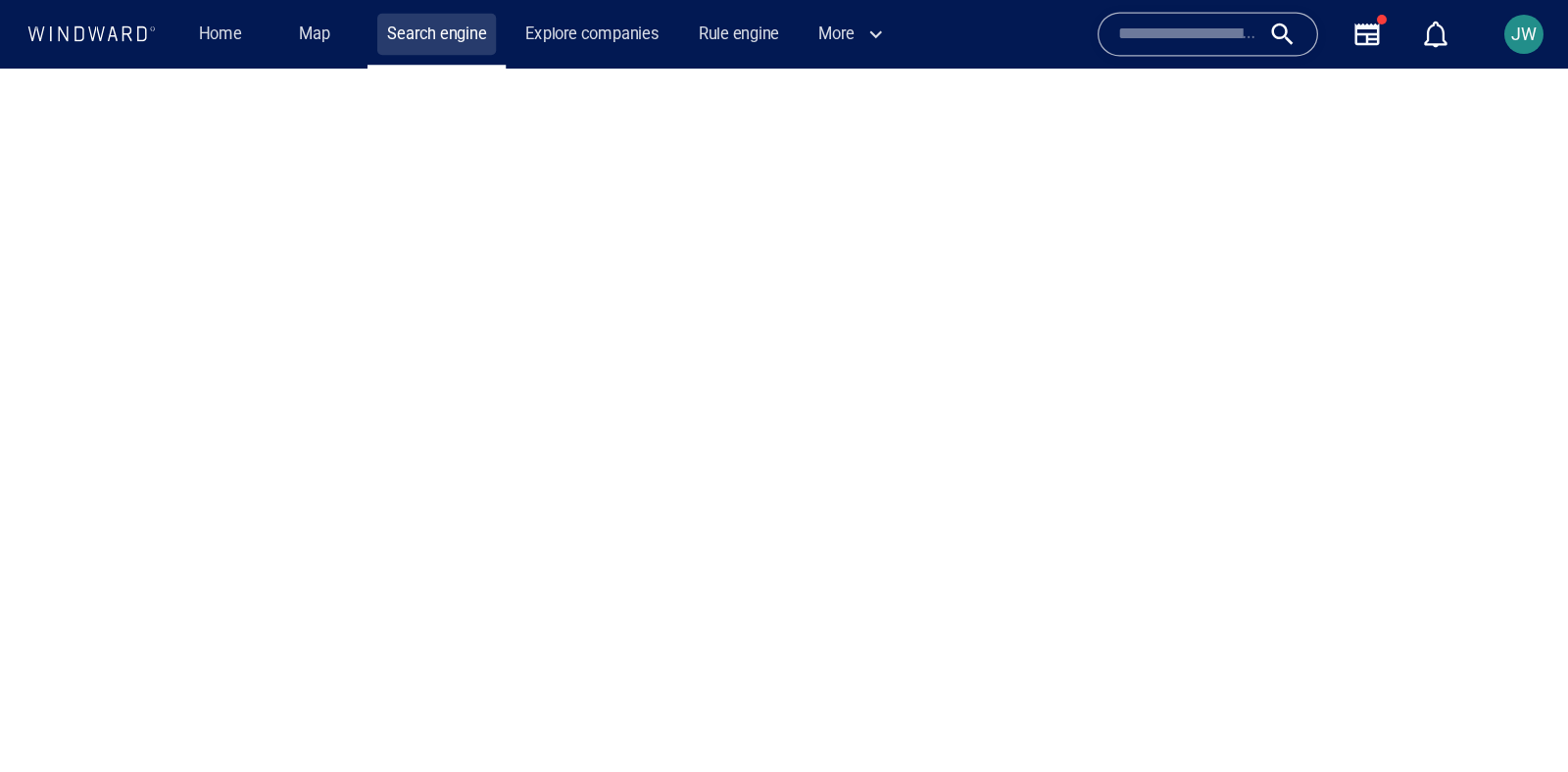 scroll, scrollTop: 0, scrollLeft: 0, axis: both 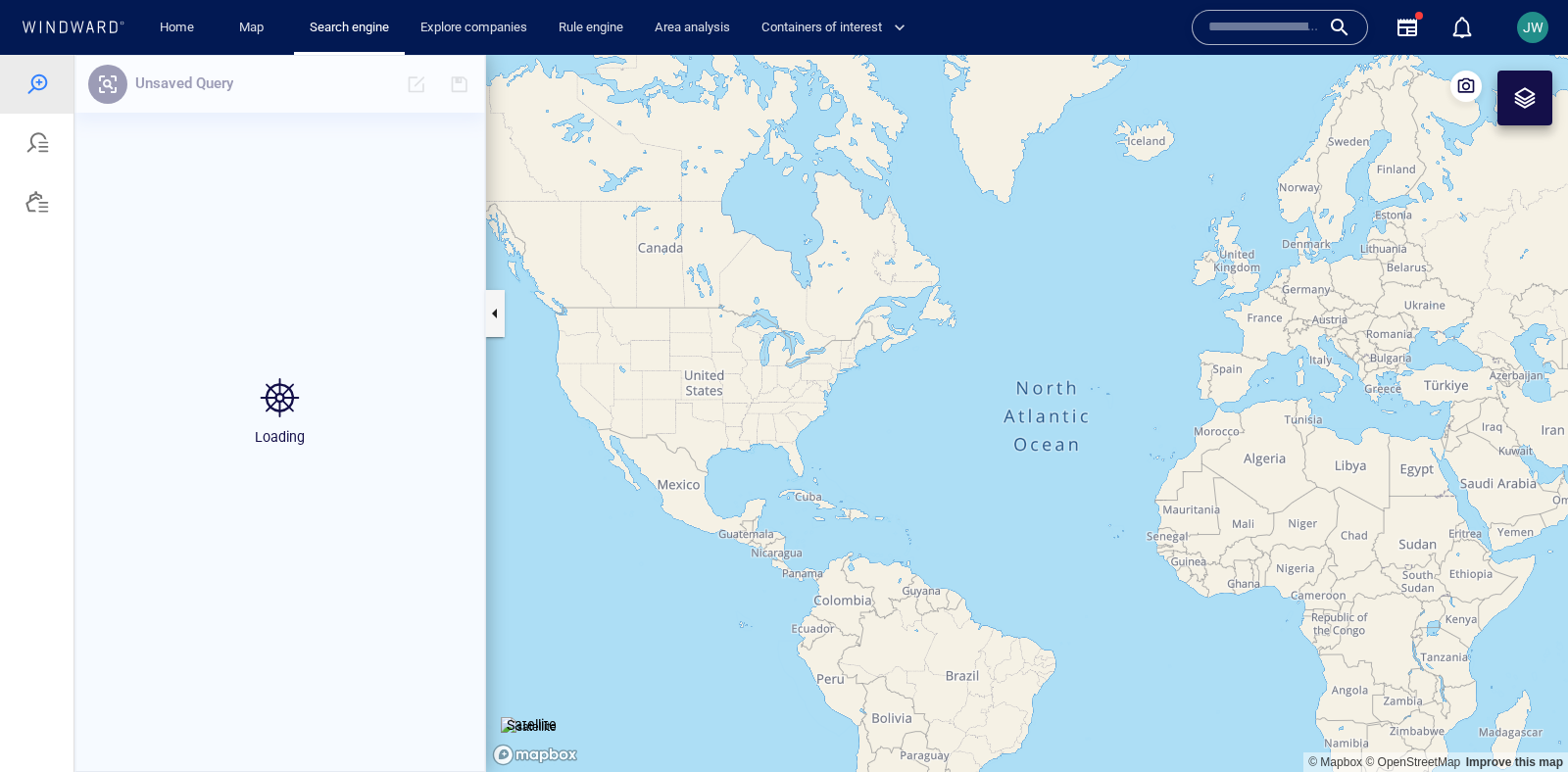 drag, startPoint x: 1454, startPoint y: 434, endPoint x: 854, endPoint y: 293, distance: 616.3449 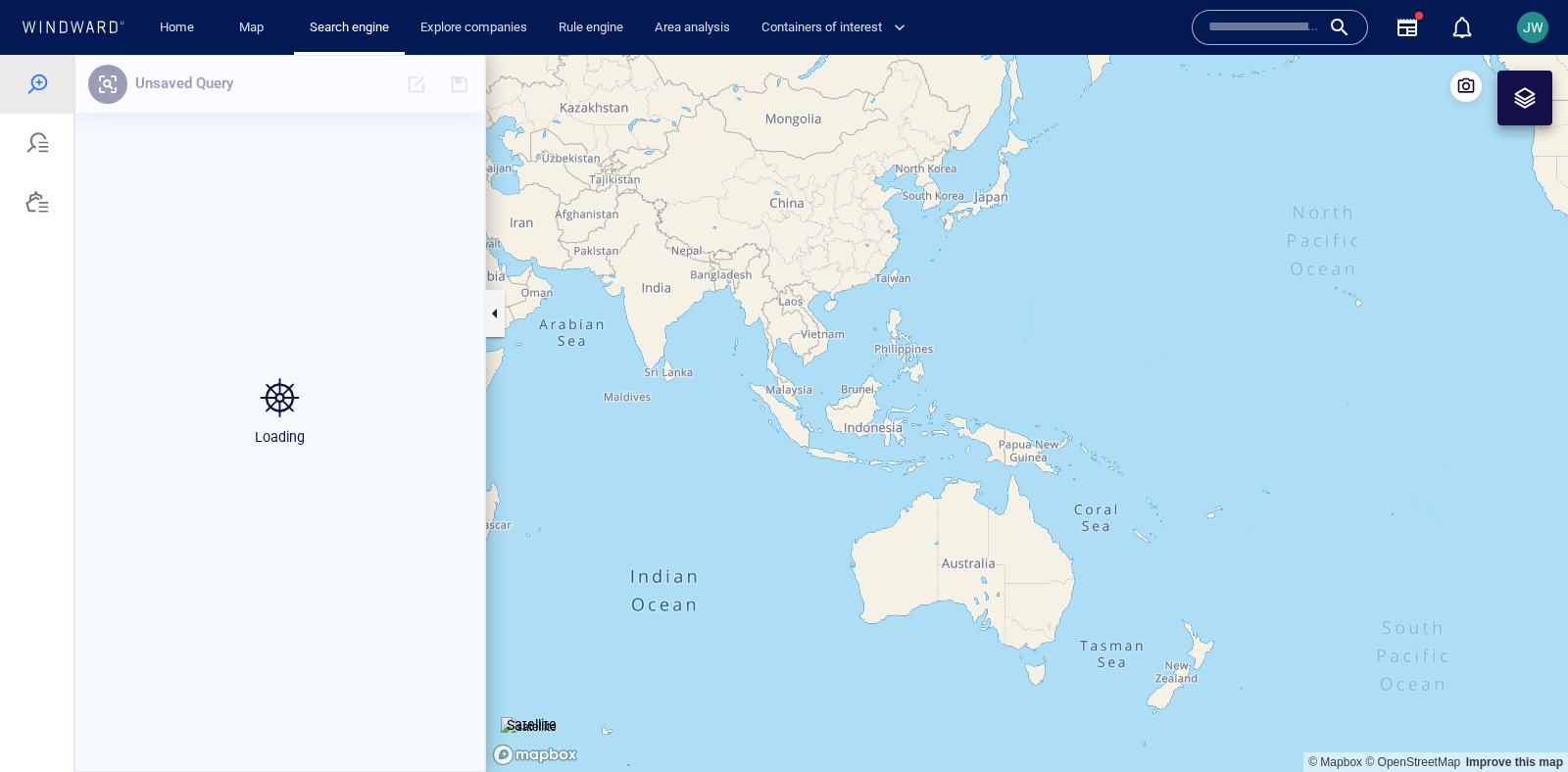 drag, startPoint x: 763, startPoint y: 400, endPoint x: 1020, endPoint y: 456, distance: 263.0304 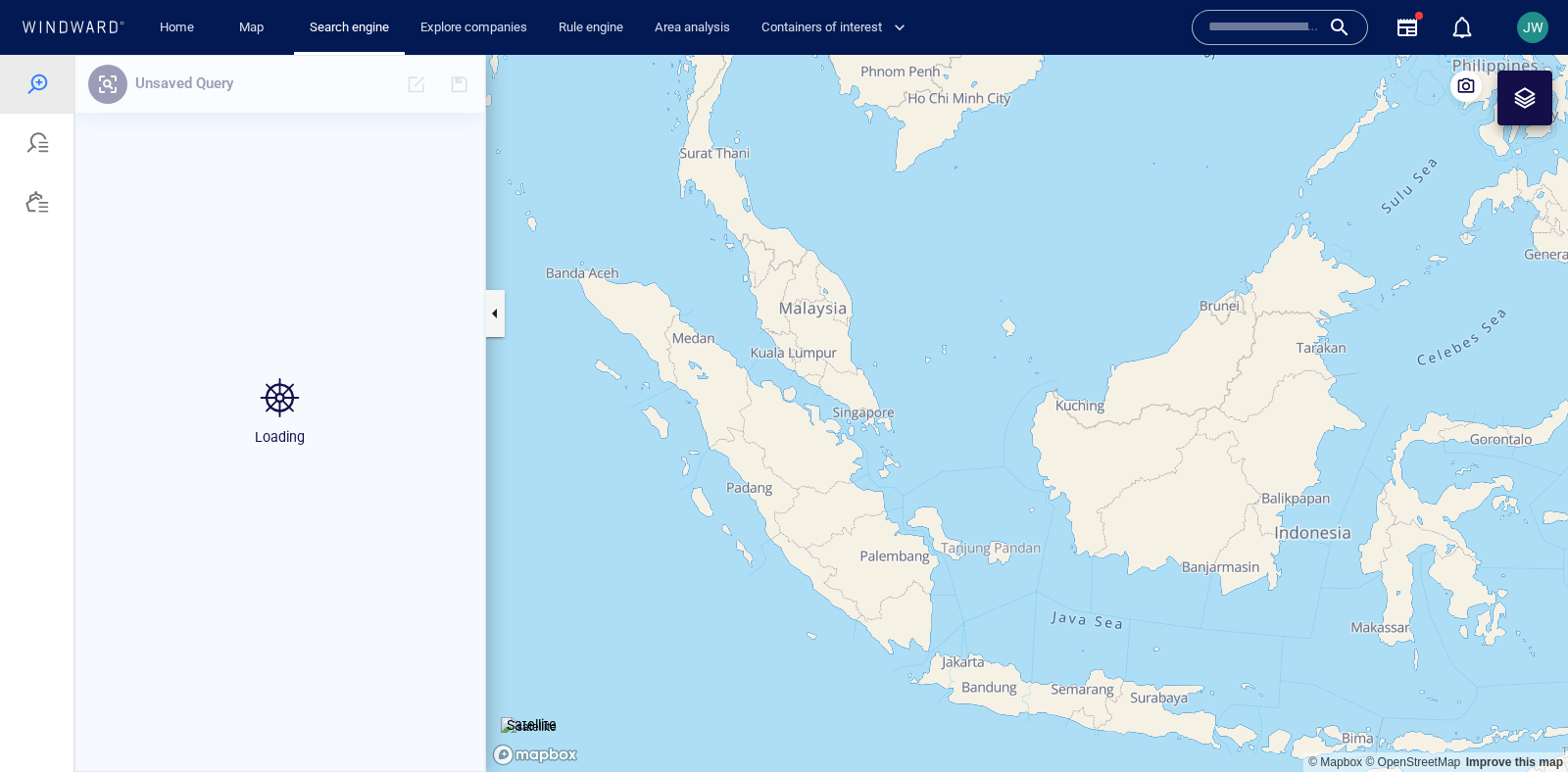 drag, startPoint x: 811, startPoint y: 423, endPoint x: 919, endPoint y: 380, distance: 116.24543 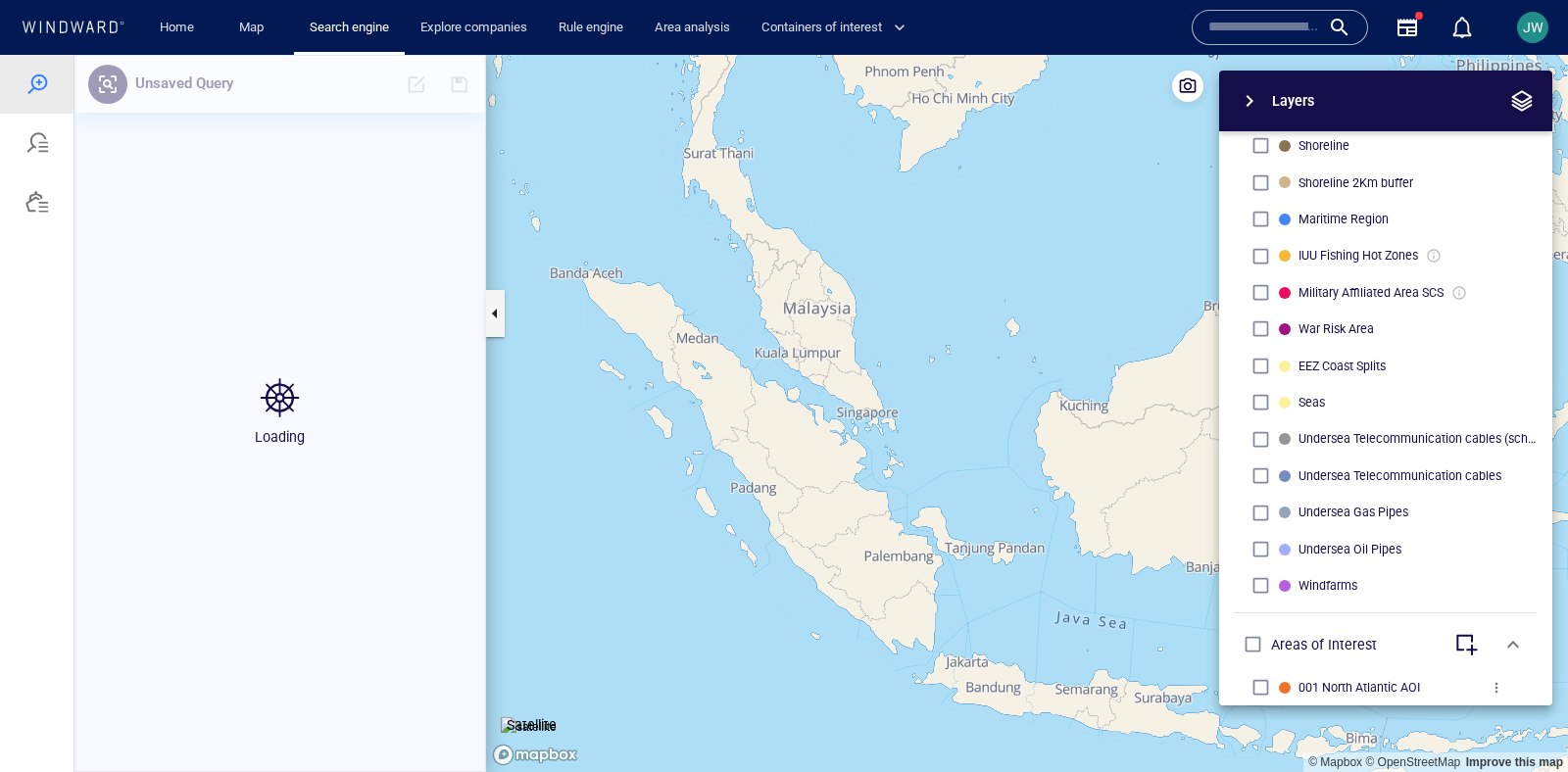 scroll, scrollTop: 693, scrollLeft: 0, axis: vertical 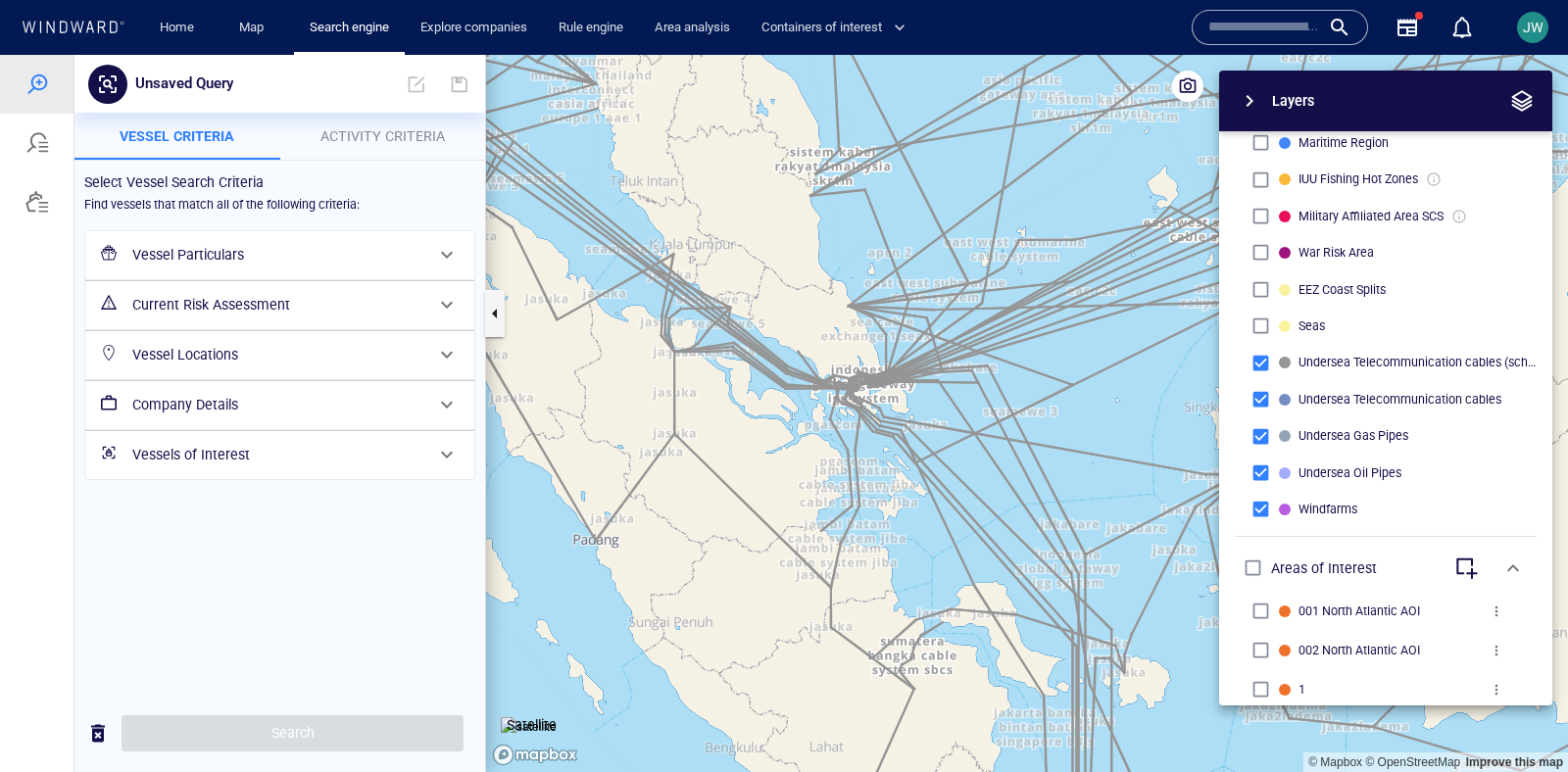 drag, startPoint x: 886, startPoint y: 444, endPoint x: 983, endPoint y: 435, distance: 97.41663 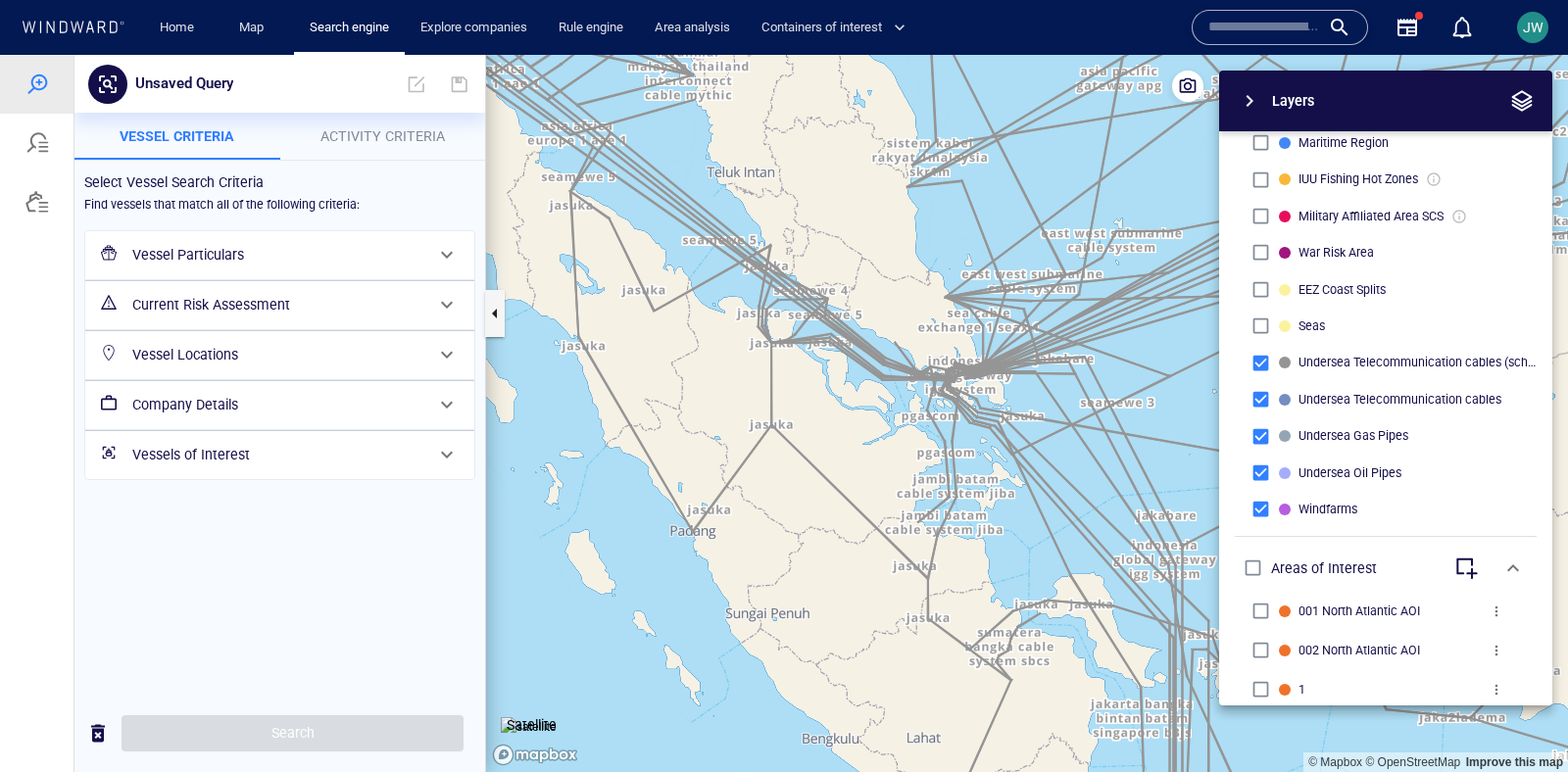 click at bounding box center [528, 727] 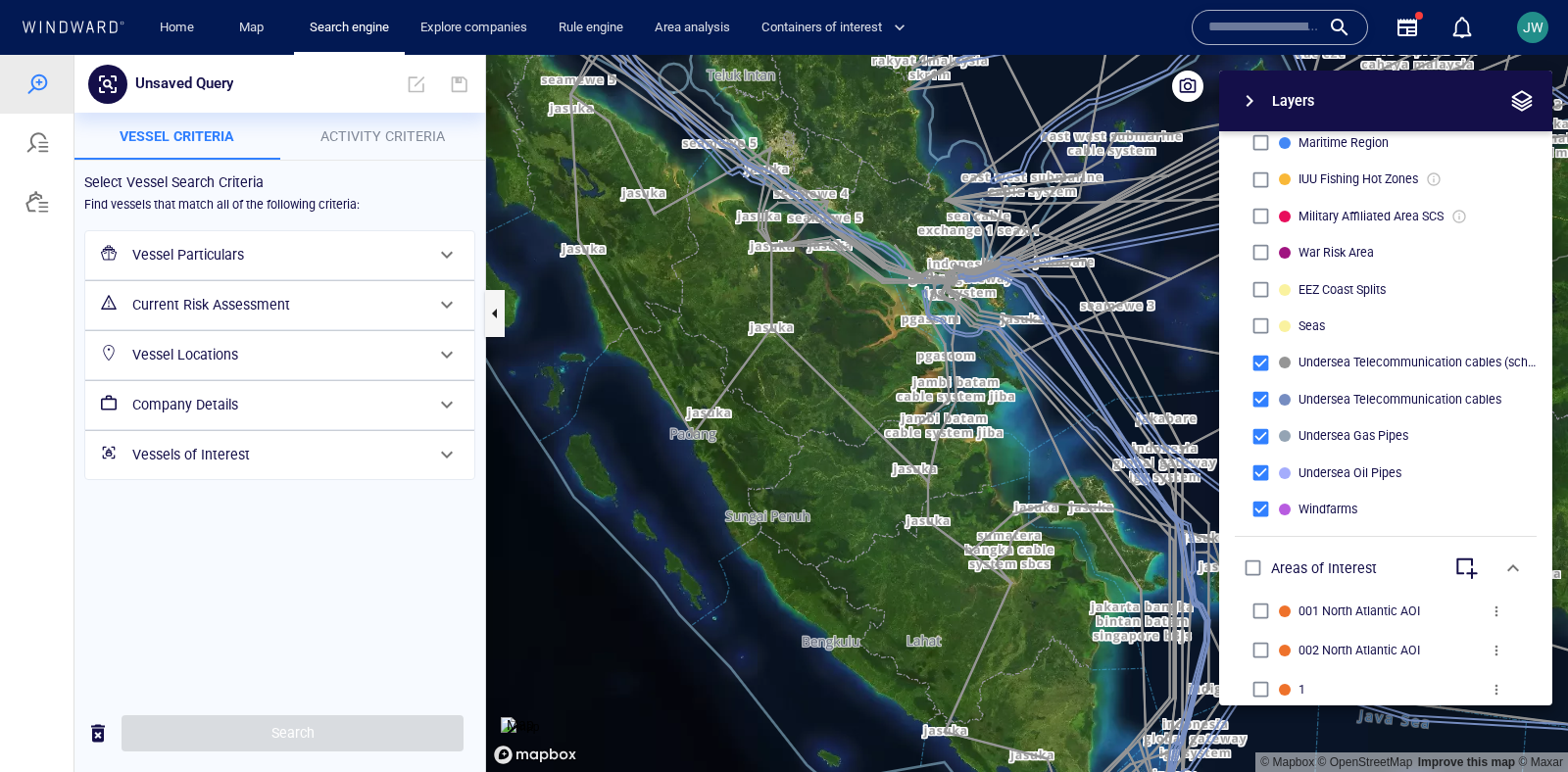 drag, startPoint x: 750, startPoint y: 430, endPoint x: 741, endPoint y: 456, distance: 27.513633 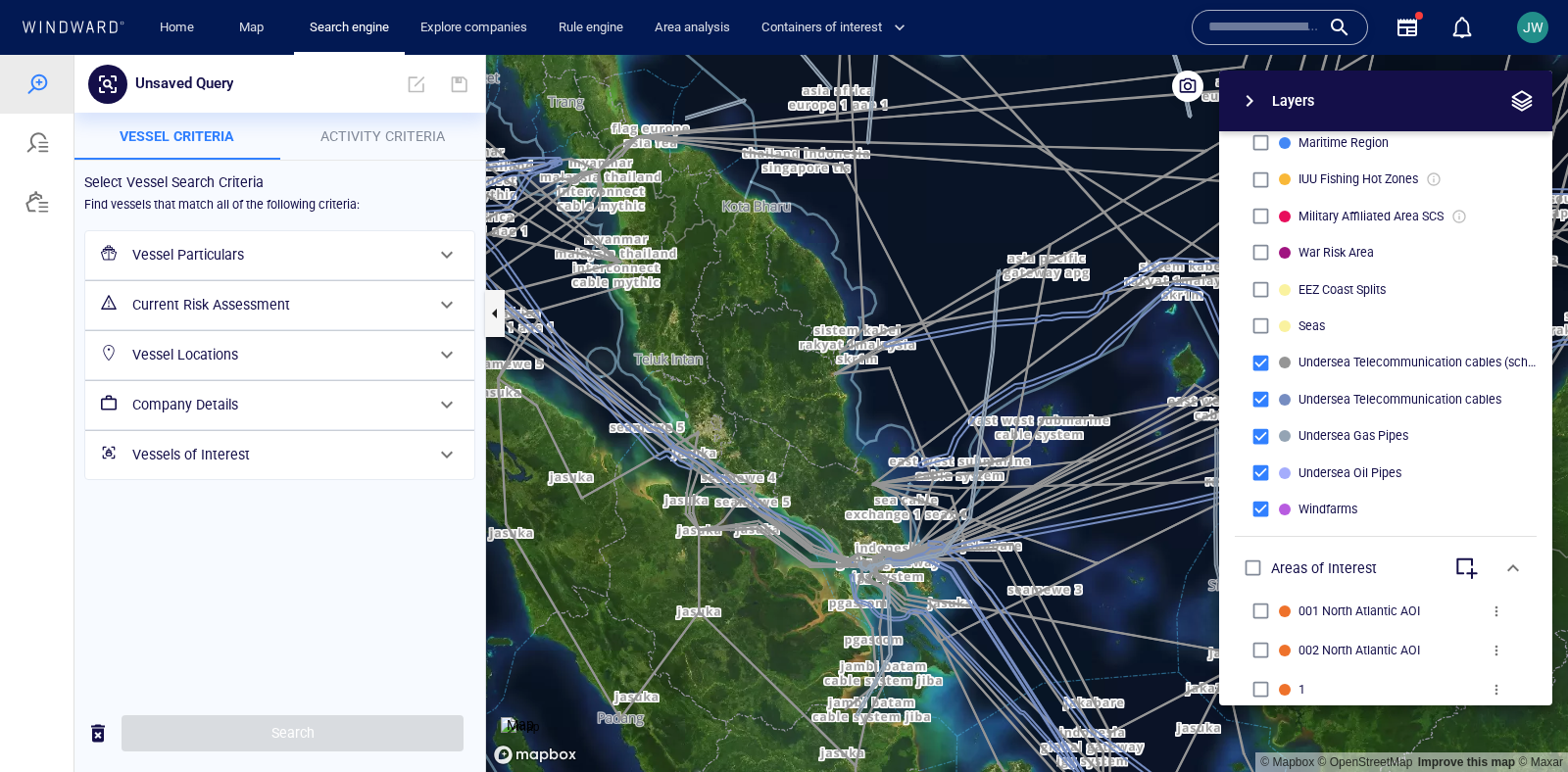 drag, startPoint x: 741, startPoint y: 456, endPoint x: 703, endPoint y: 550, distance: 101.3903 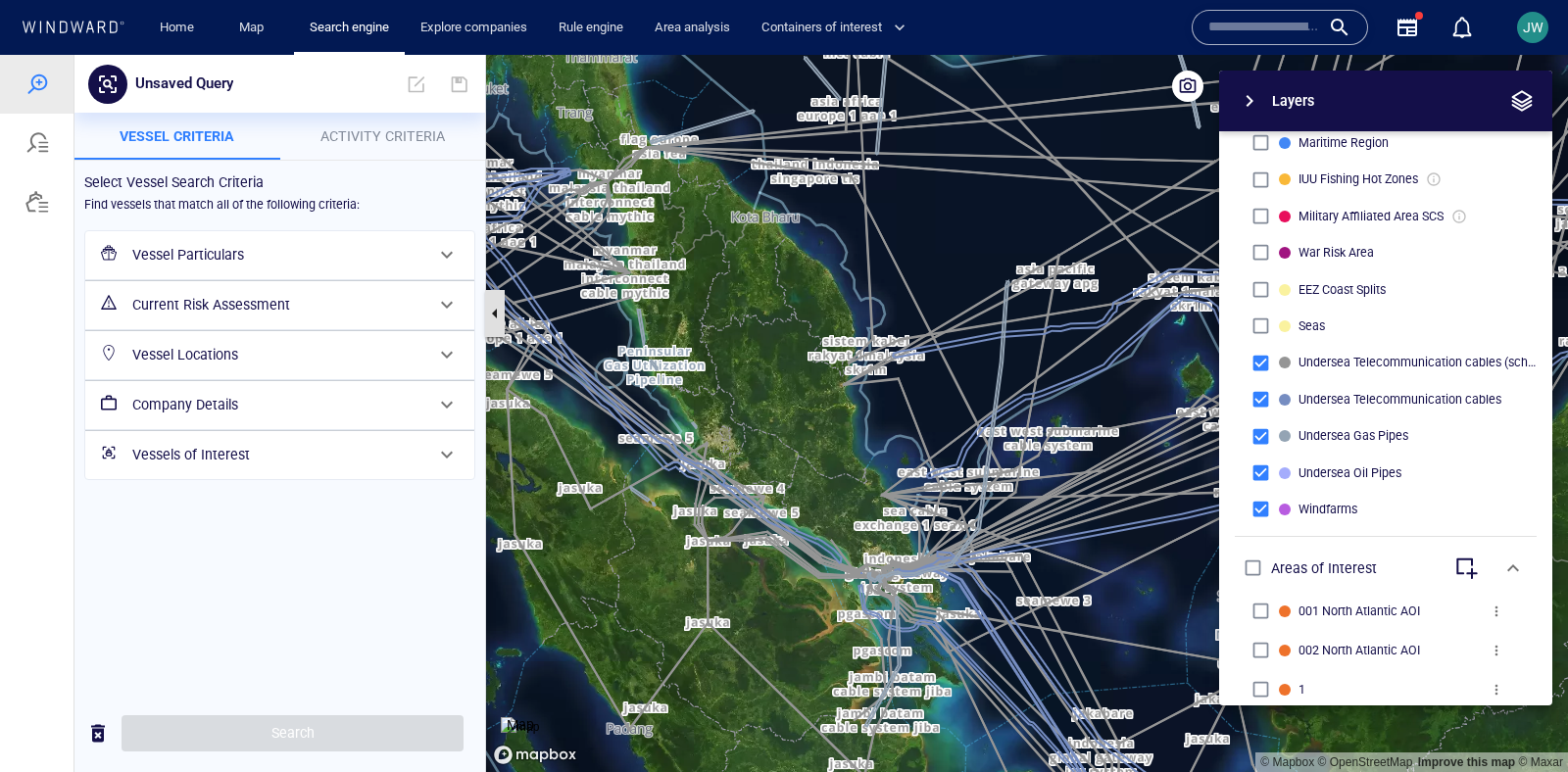 click at bounding box center (495, 314) 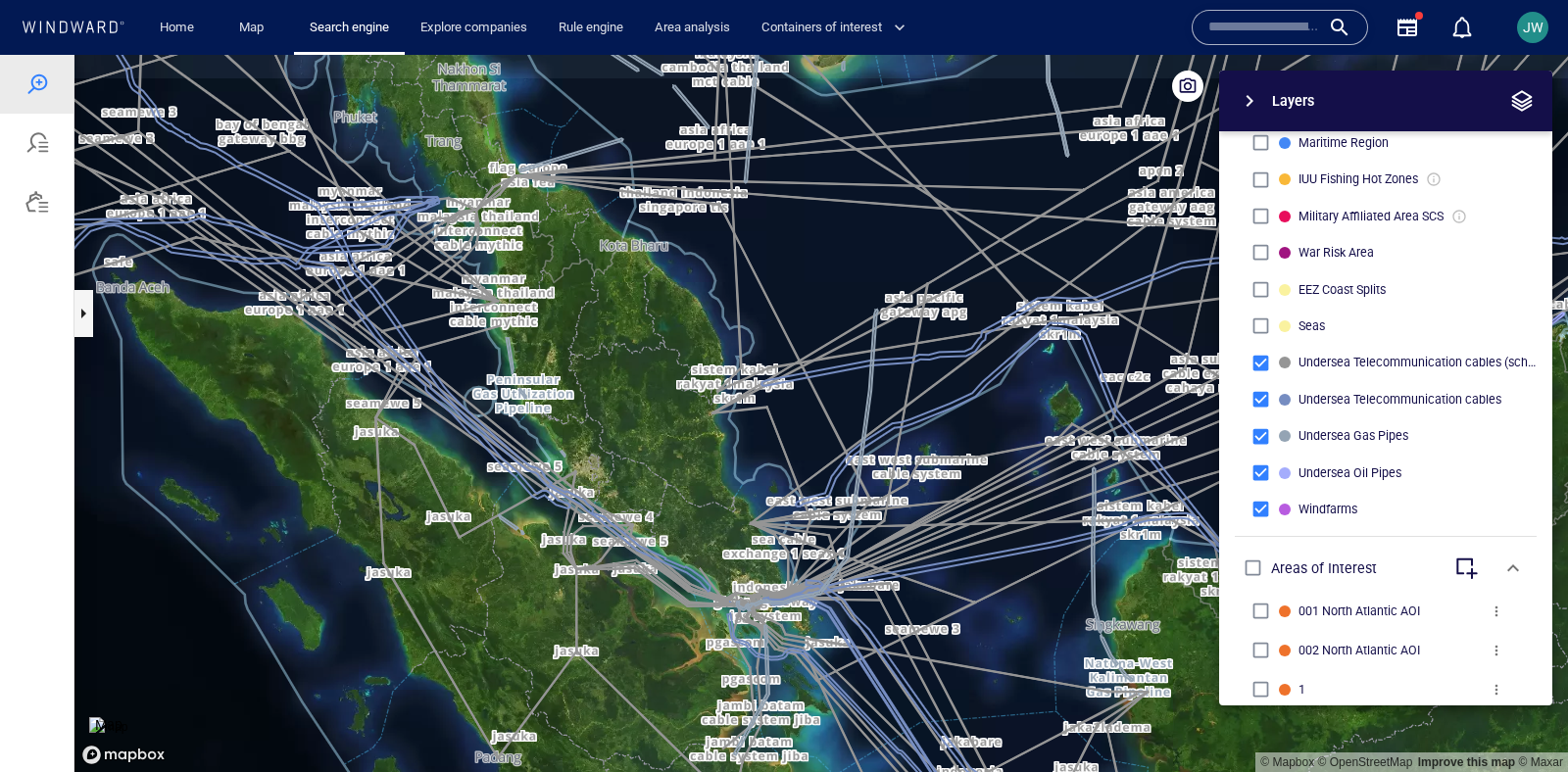 drag, startPoint x: 574, startPoint y: 454, endPoint x: 656, endPoint y: 492, distance: 90.376988 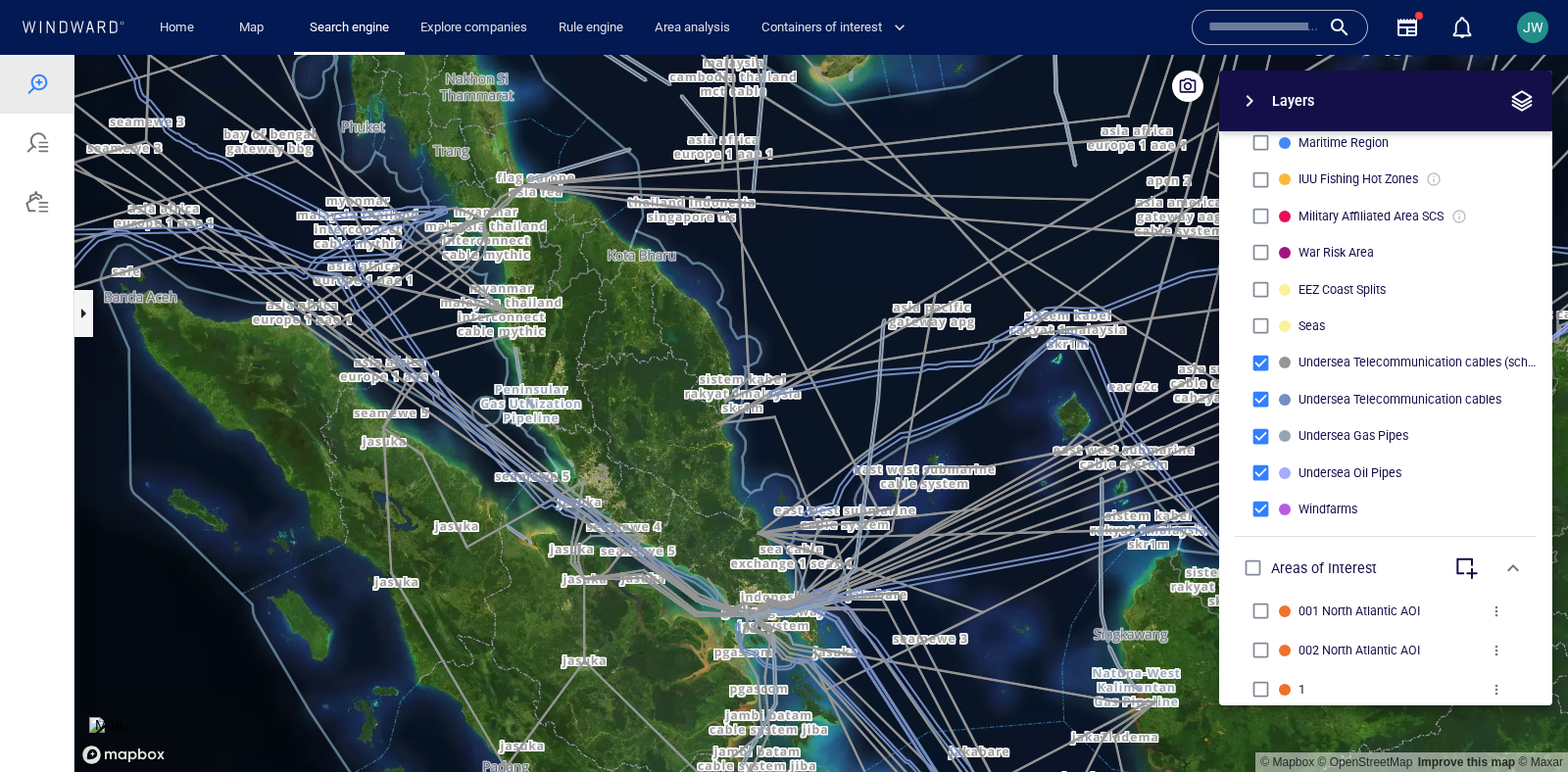 click at bounding box center [1522, 101] 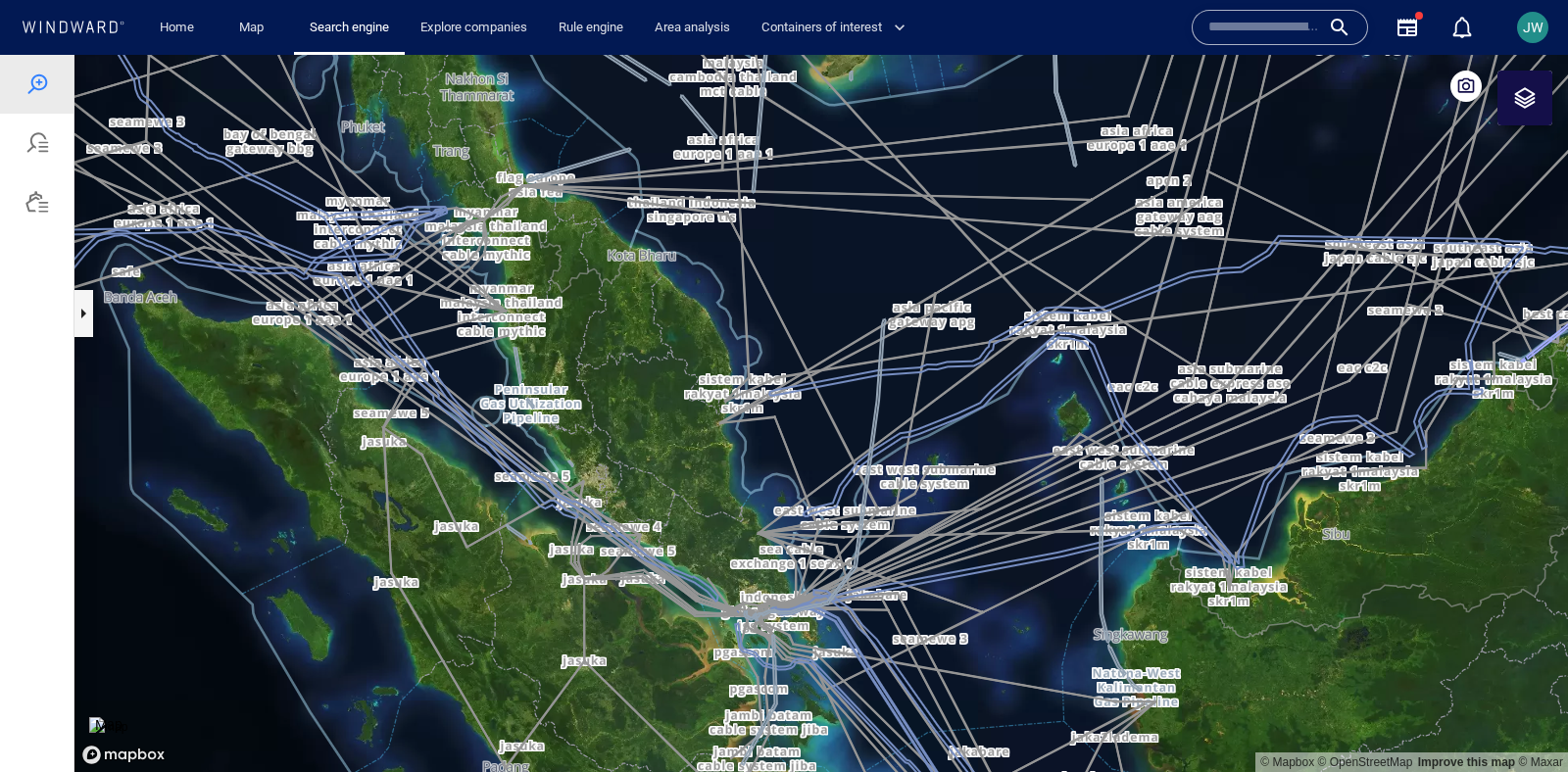 click at bounding box center (1264, 27) 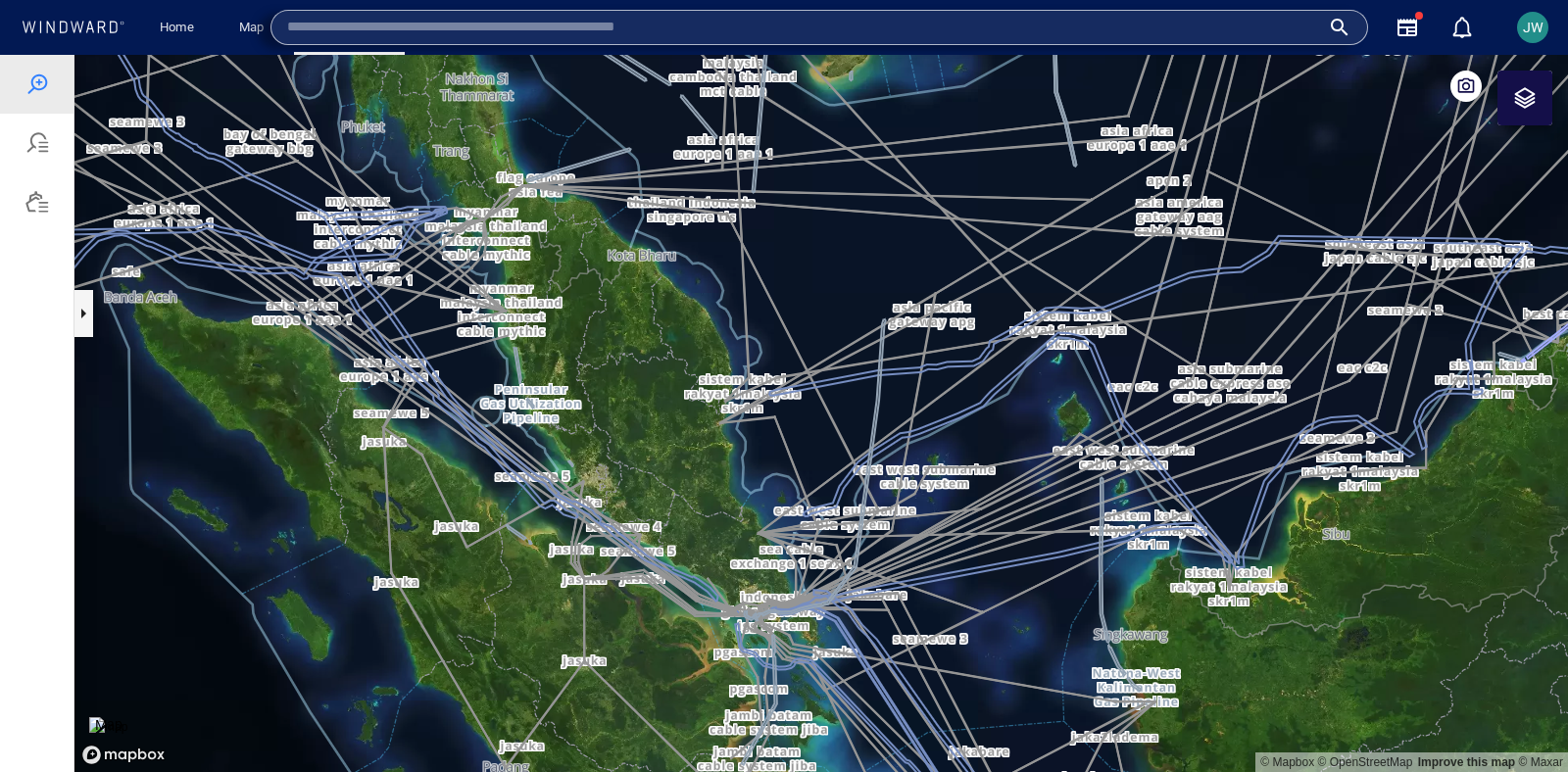 click at bounding box center [804, 27] 